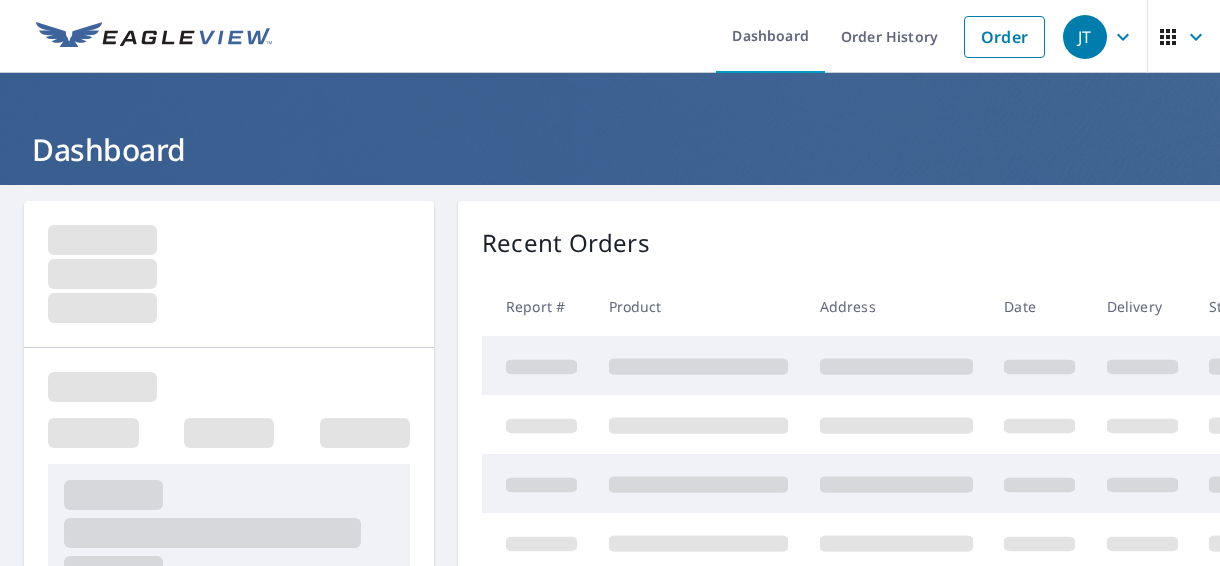 scroll, scrollTop: 0, scrollLeft: 0, axis: both 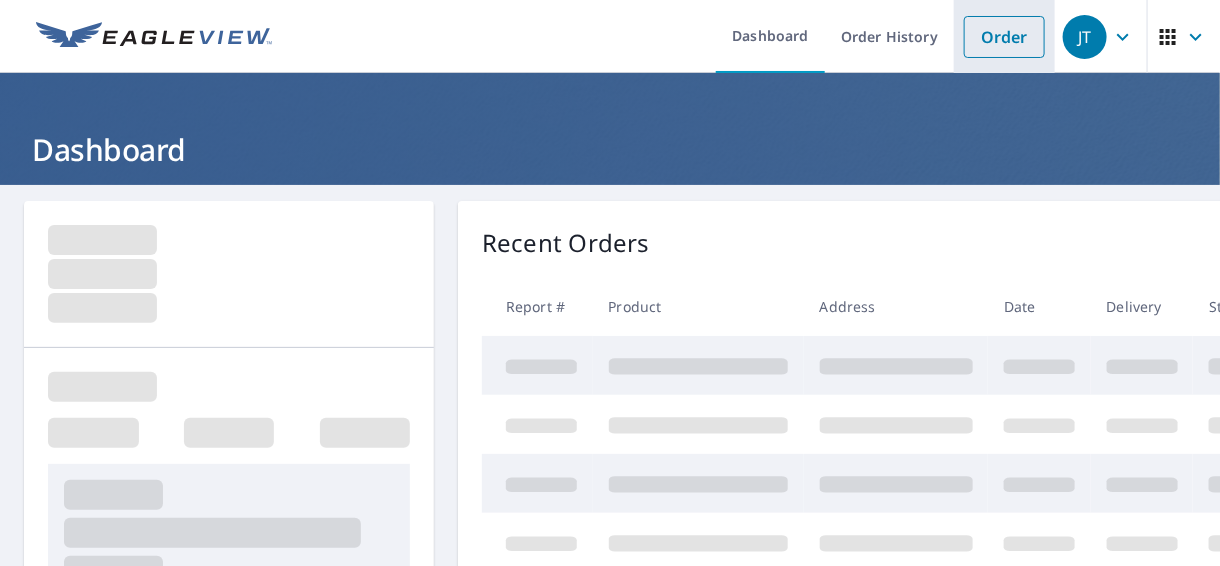 click on "Order" at bounding box center (1004, 37) 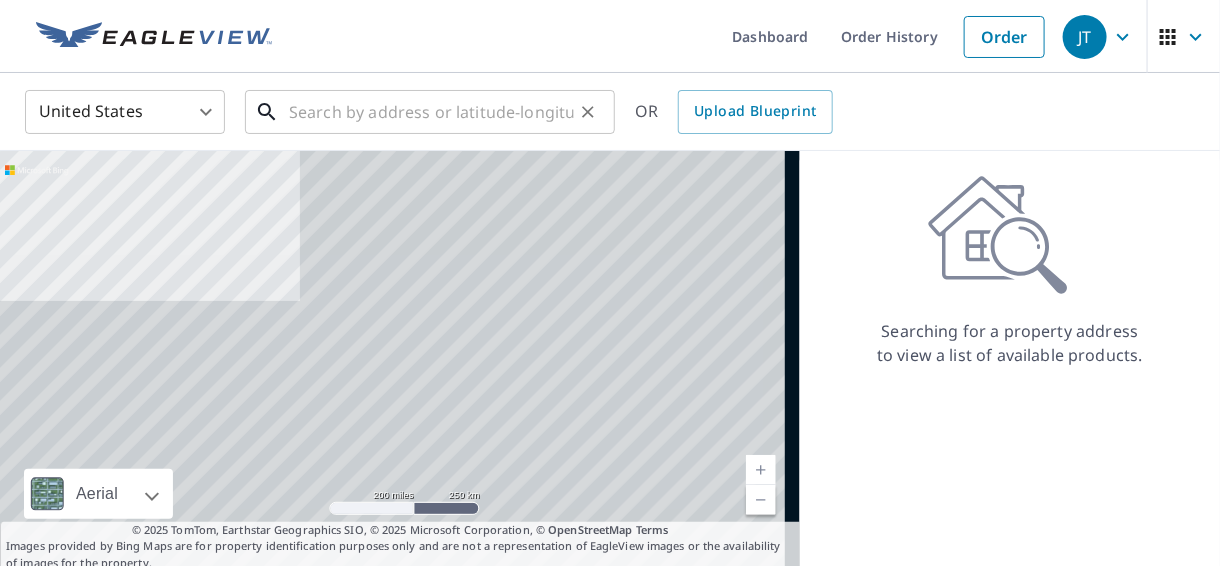 click at bounding box center (431, 112) 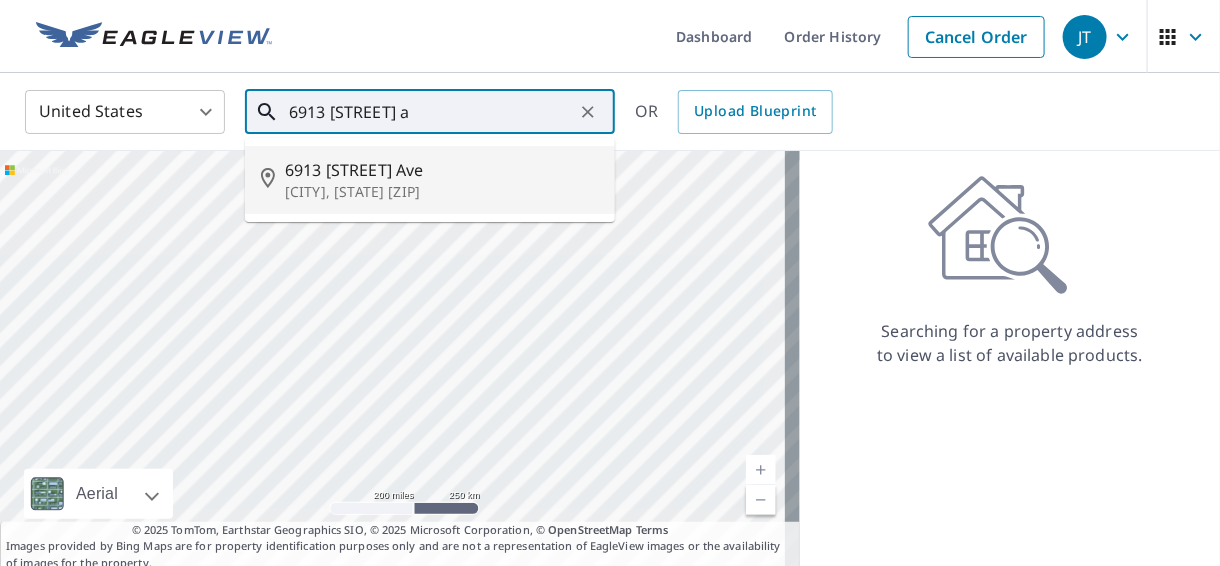 click on "6913 [STREET] Ave" at bounding box center (442, 170) 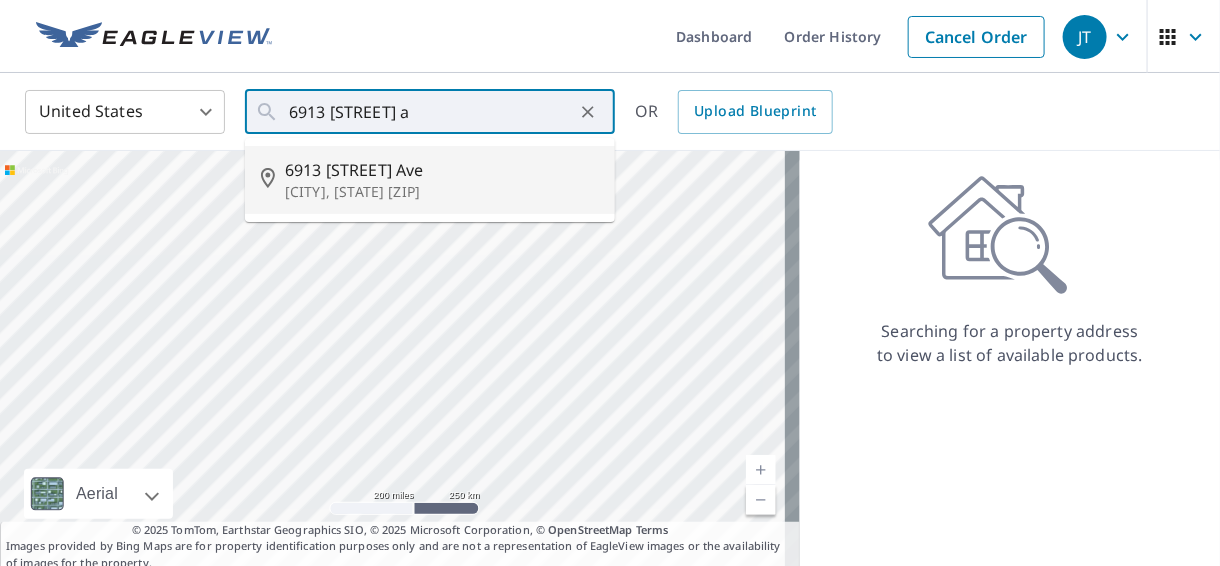 type on "6913 [STREET] Ave [CITY], [STATE], [ZIP]" 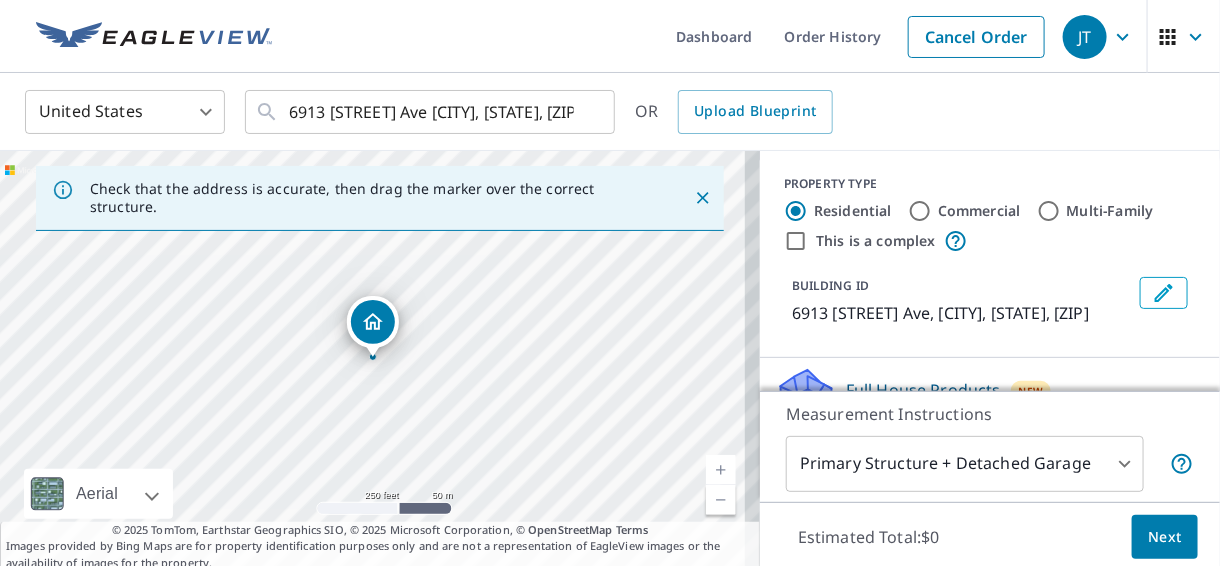 click on "Commercial" at bounding box center (920, 211) 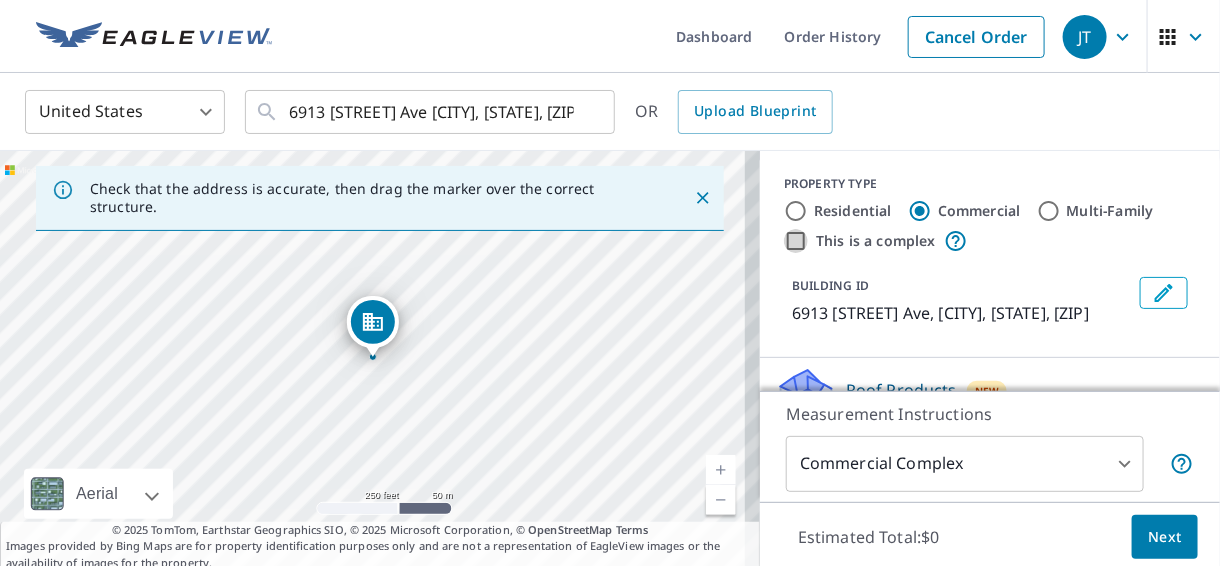 click on "This is a complex" at bounding box center (796, 241) 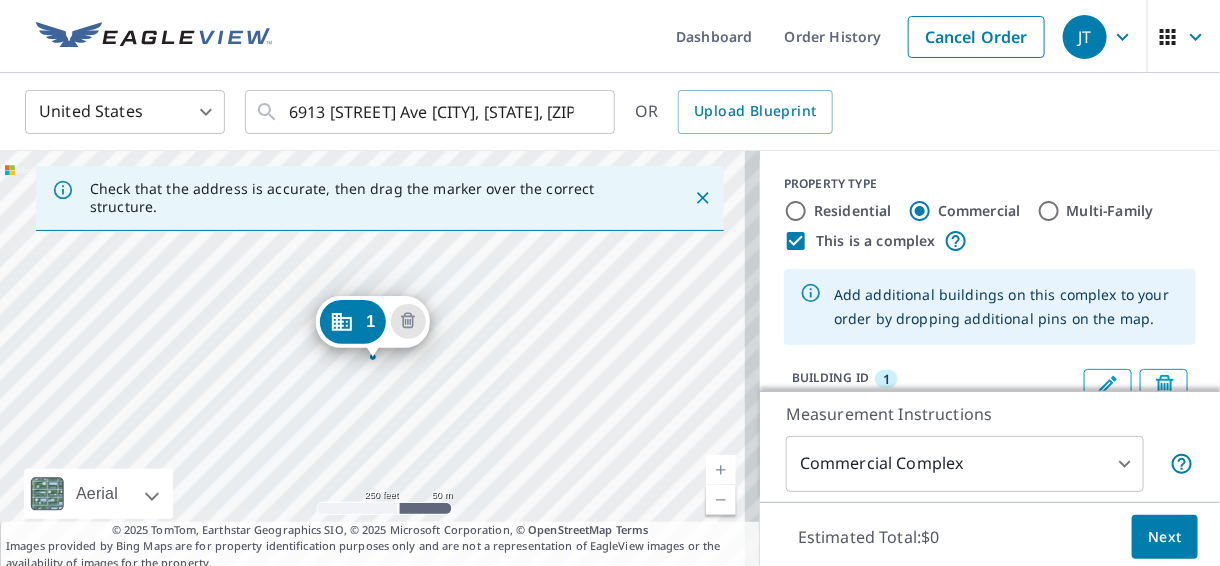 click on "1 6913 [STREET] Ave [CITY], [STATE], [ZIP]" at bounding box center (372, 327) 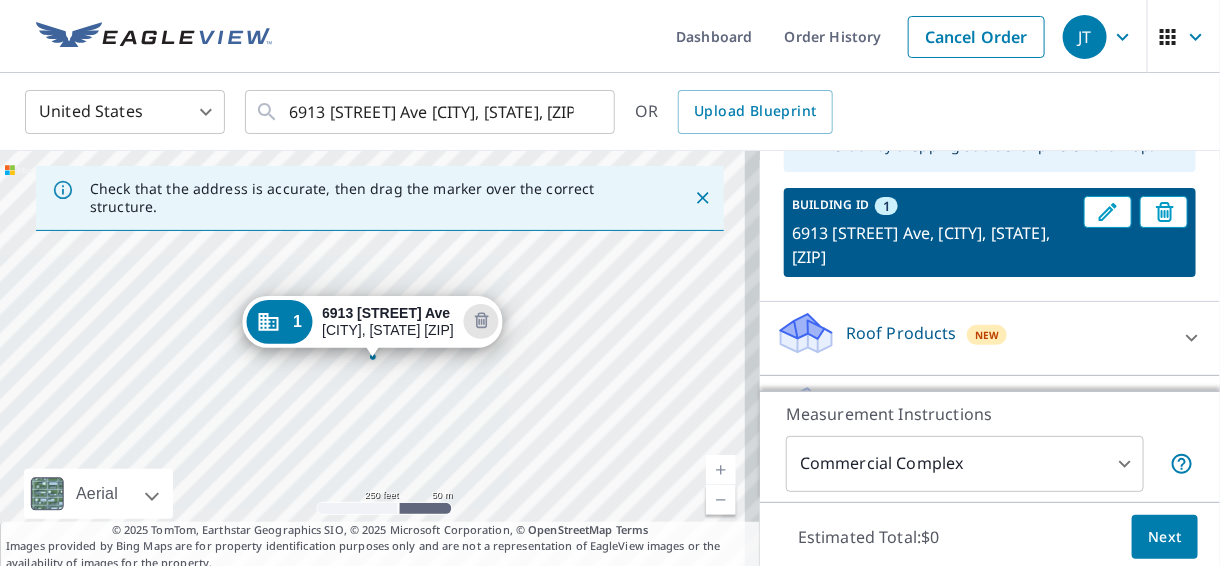 scroll, scrollTop: 174, scrollLeft: 0, axis: vertical 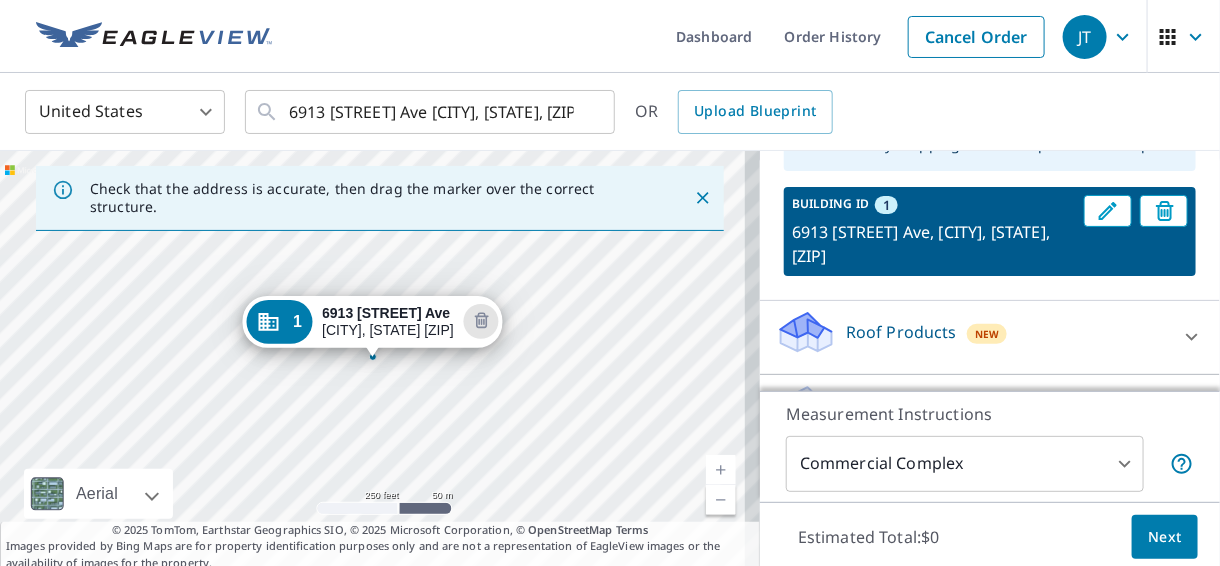 click on "1 6913 [STREET] Ave [CITY], [STATE], [ZIP]" at bounding box center (372, 327) 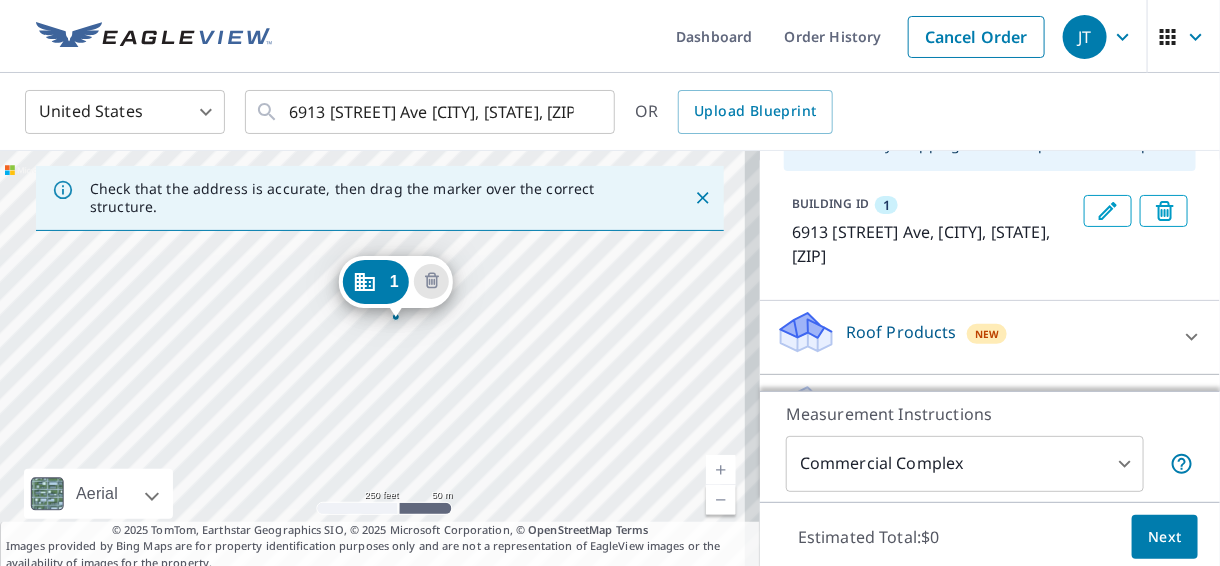 drag, startPoint x: 399, startPoint y: 349, endPoint x: 423, endPoint y: 309, distance: 46.647614 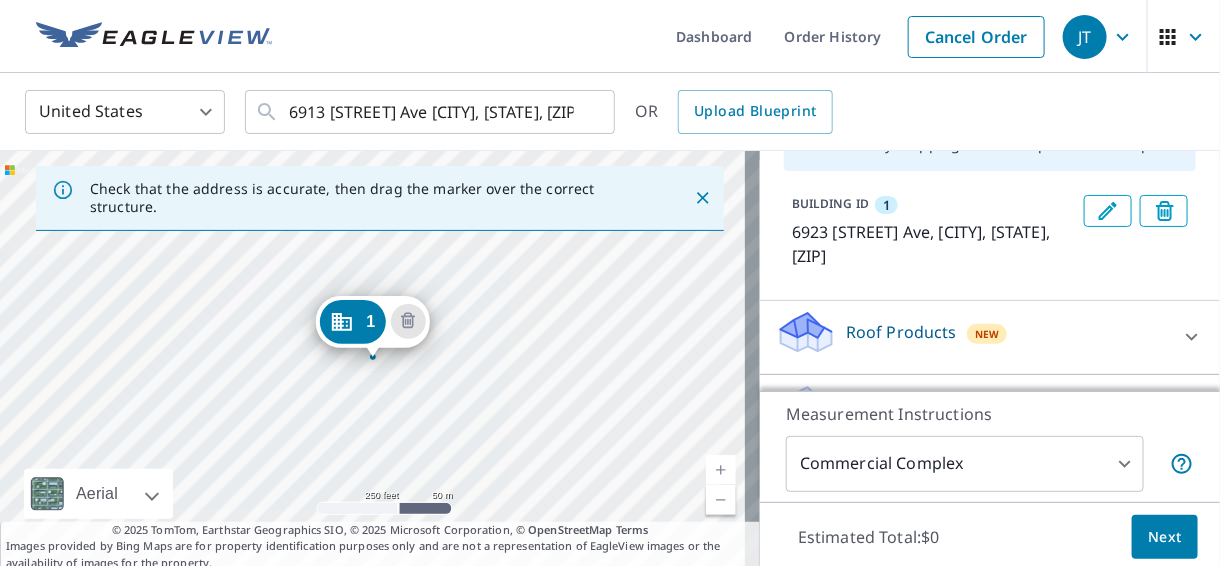 click on "1 6923 [STREET] Ave [CITY], [STATE] [ZIP]" at bounding box center [380, 361] 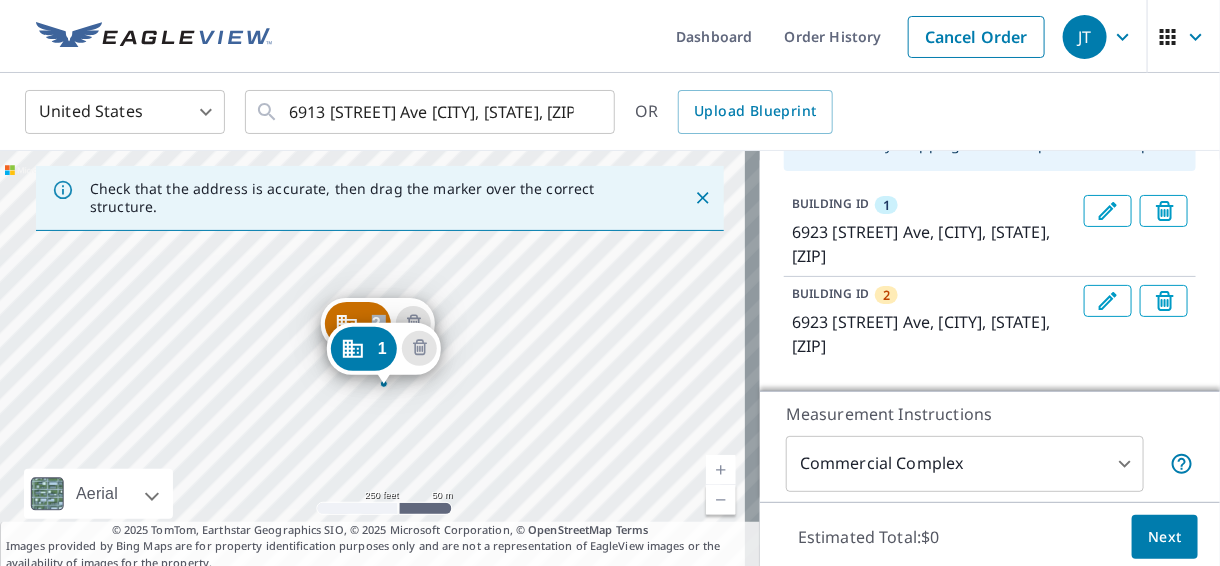 drag, startPoint x: 371, startPoint y: 330, endPoint x: 383, endPoint y: 357, distance: 29.546574 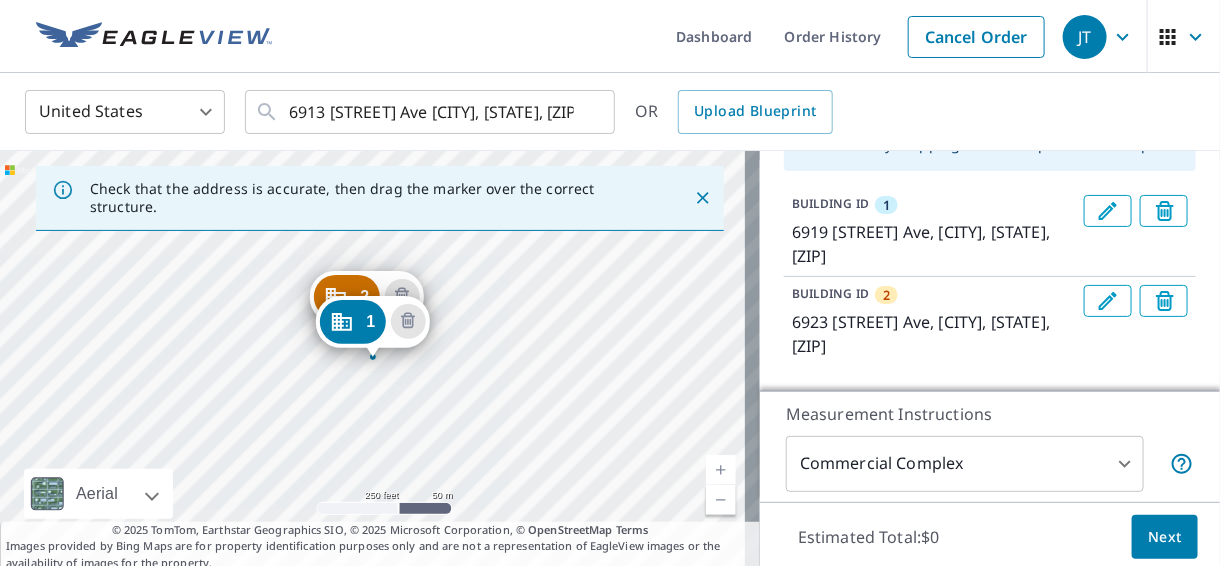 drag, startPoint x: 390, startPoint y: 286, endPoint x: 381, endPoint y: 314, distance: 29.410883 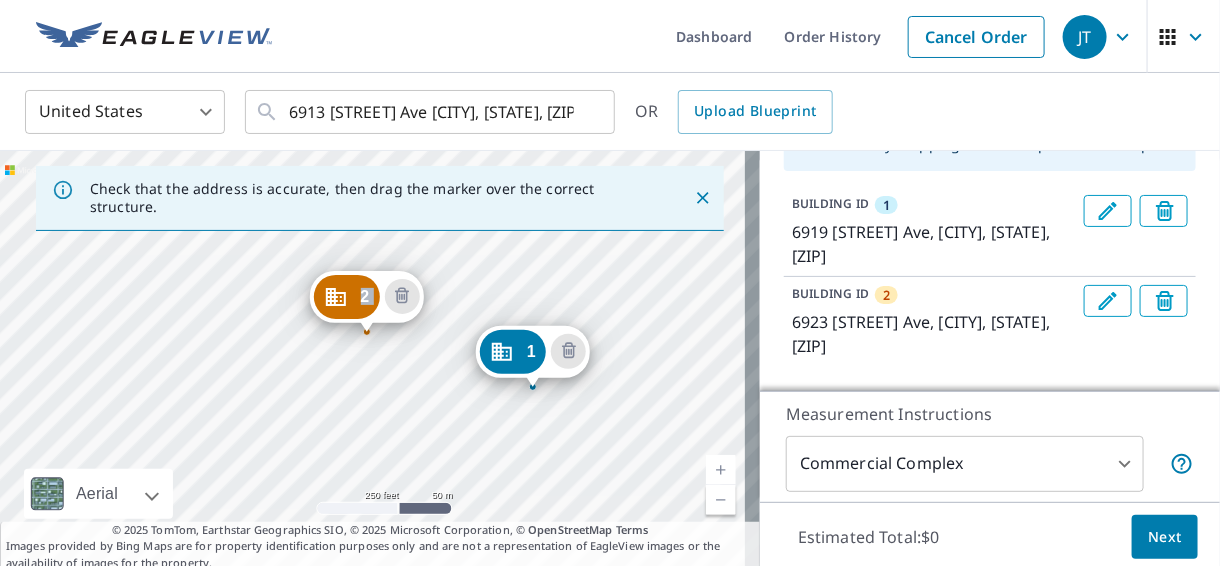 drag, startPoint x: 359, startPoint y: 323, endPoint x: 520, endPoint y: 353, distance: 163.77118 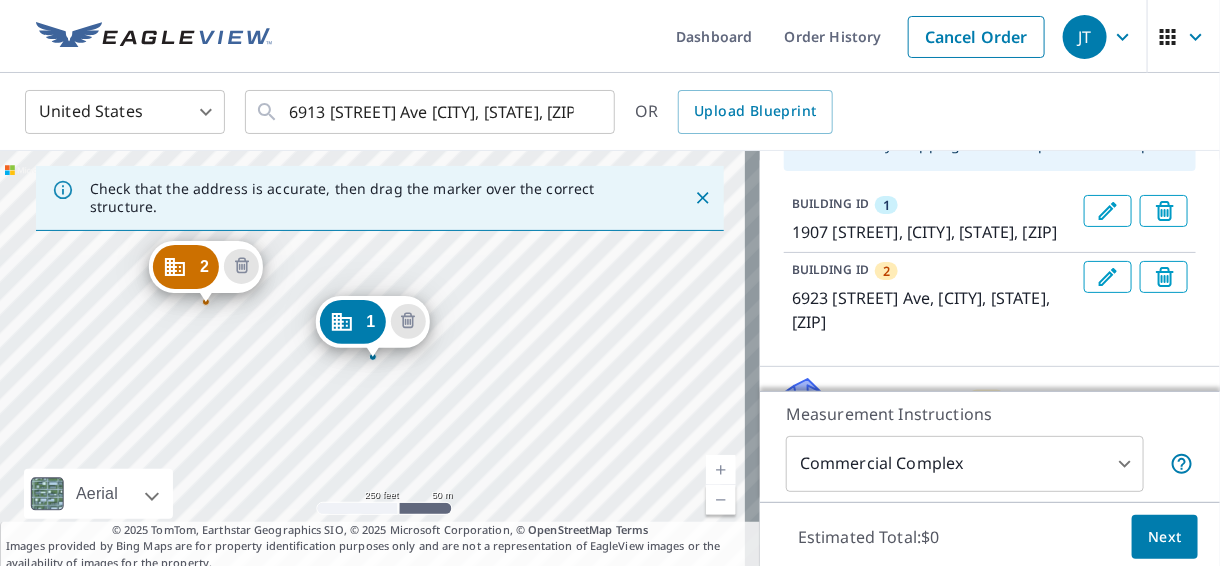 click 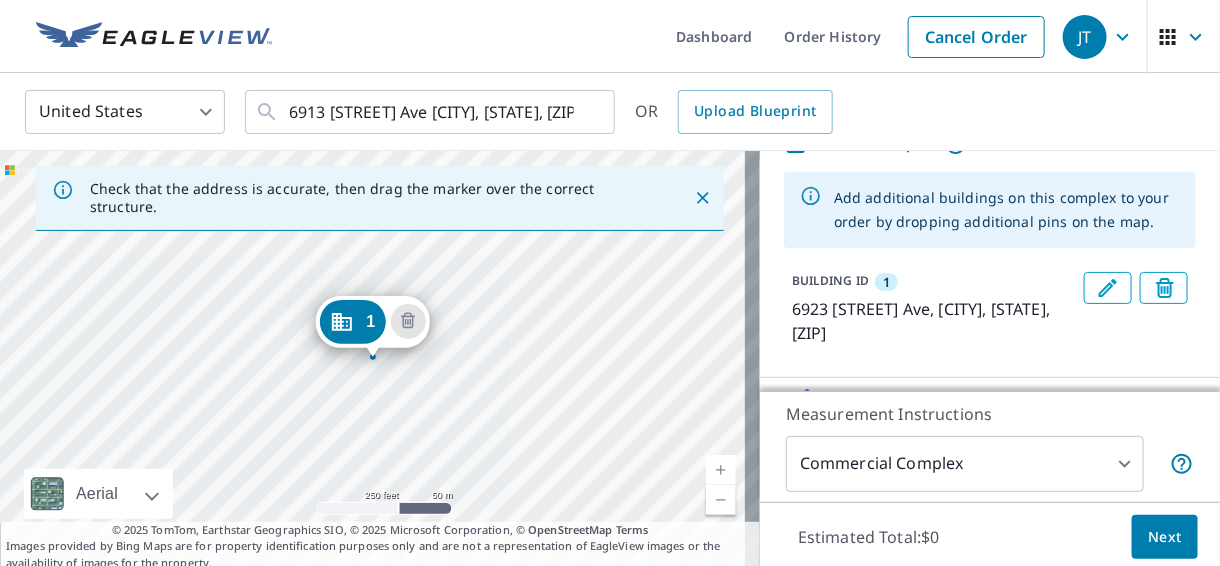 scroll, scrollTop: 79, scrollLeft: 0, axis: vertical 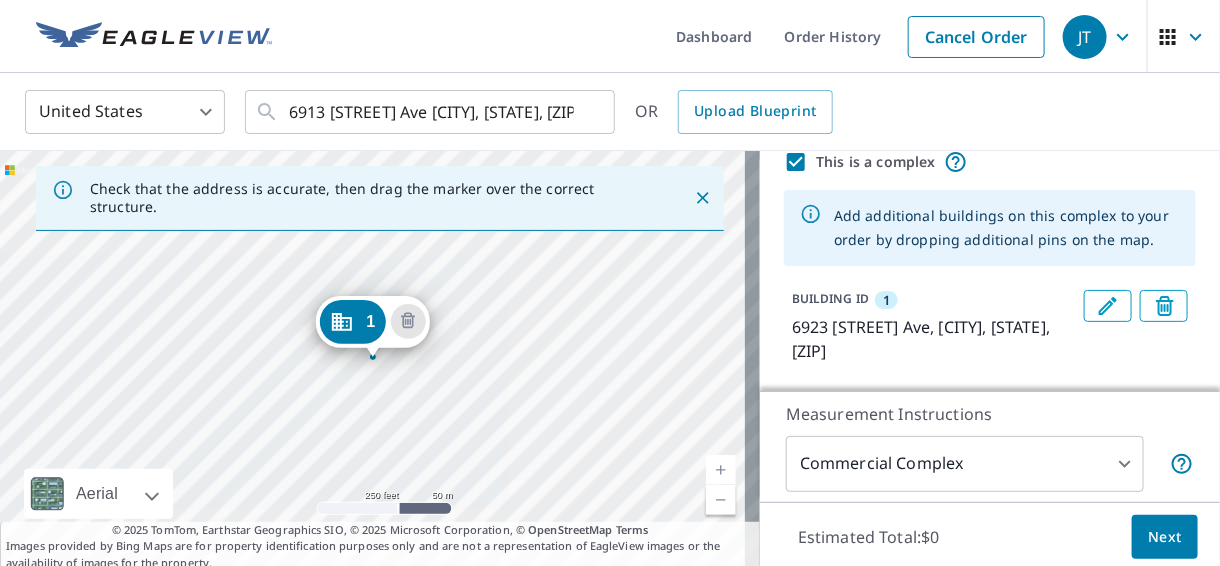click on "1 6923 [STREET] Ave [CITY], [STATE] [ZIP]" at bounding box center (380, 361) 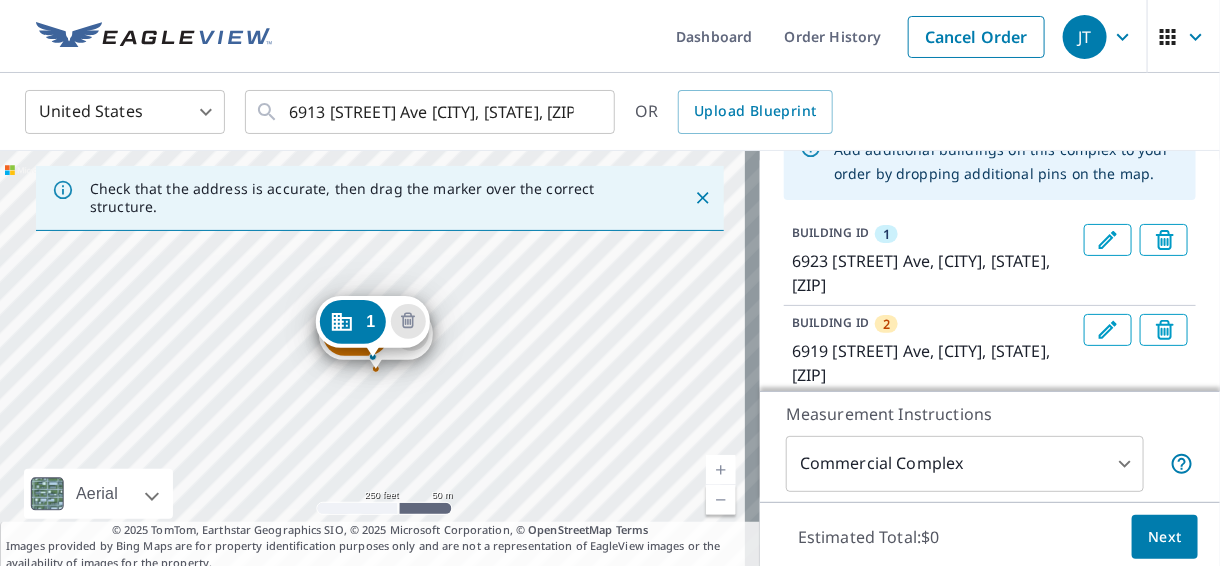scroll, scrollTop: 149, scrollLeft: 0, axis: vertical 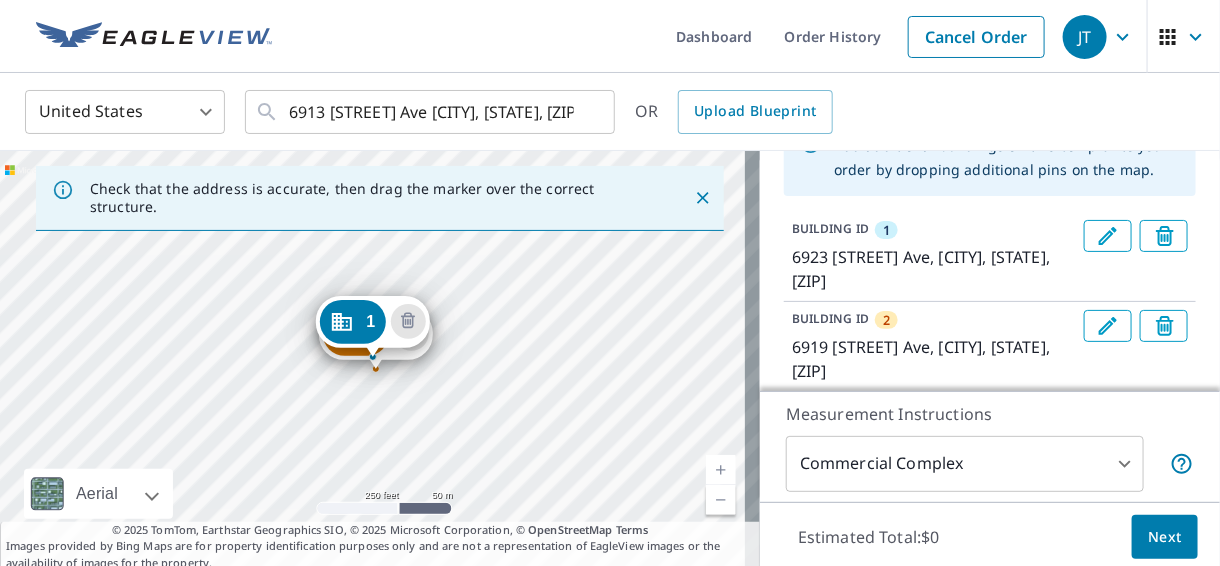 click on "2 6919 [STREET] Ave [CITY], [STATE] [ZIP] 1 6923 [STREET] Ave [CITY], [STATE] [ZIP]" at bounding box center (380, 361) 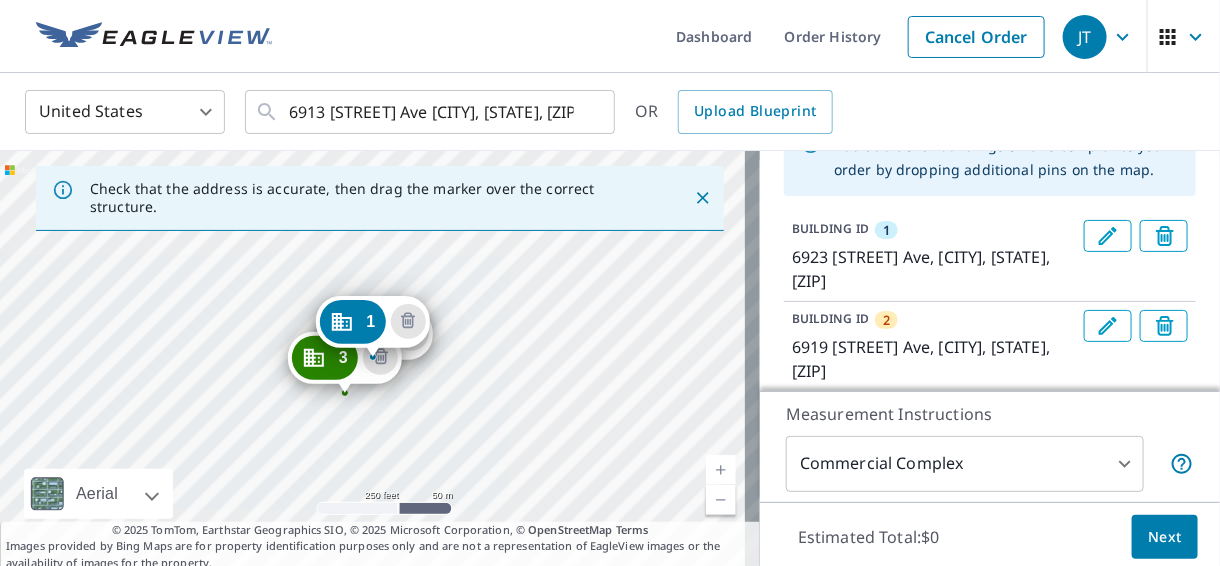click on "2 6919 [STREET] Ave [CITY], [STATE] [ZIP] 3 6913 [STREET] Ave [CITY], [STATE] [ZIP] 1 6923 [STREET] Ave [CITY], [STATE] [ZIP]" at bounding box center [380, 361] 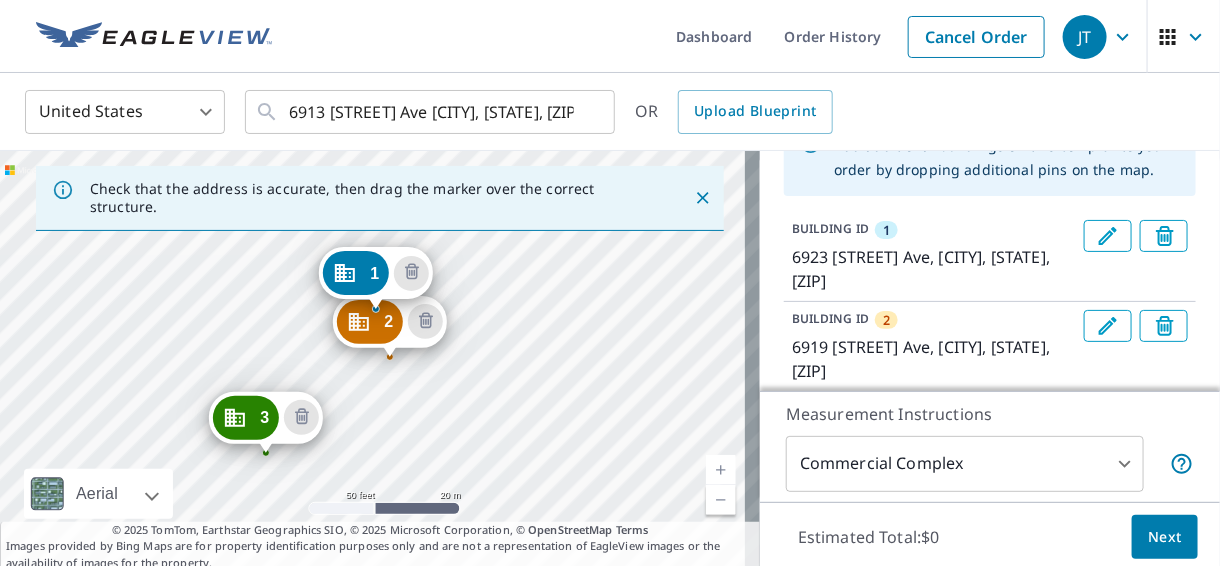 click 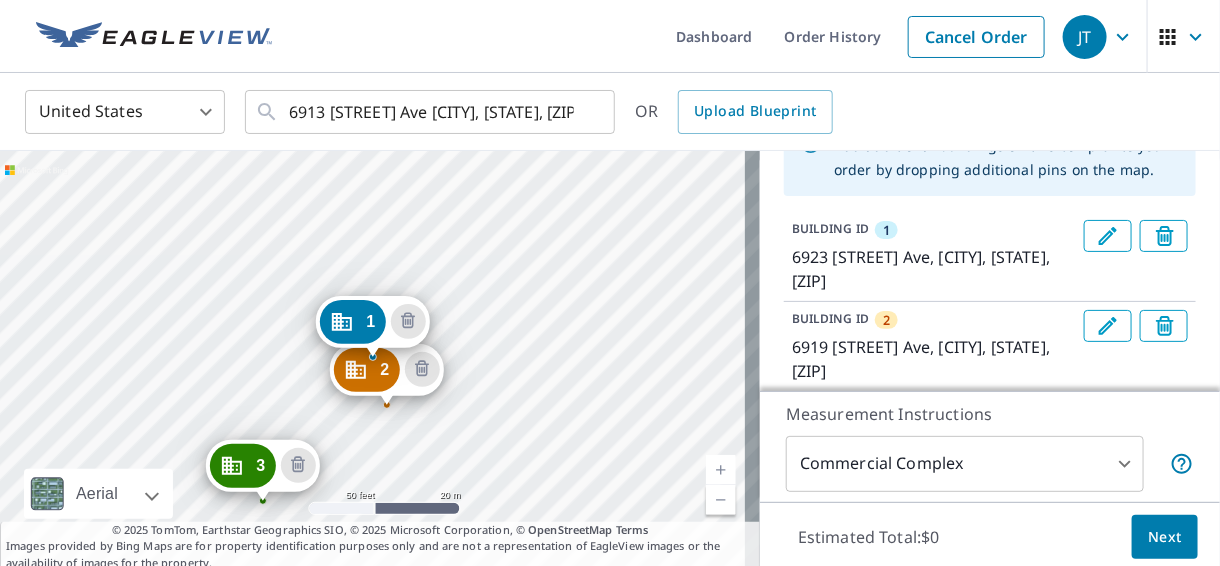 click on "2 6919 [STREET] Ave [CITY], [STATE] [ZIP] 3 6913 [STREET] Ave [CITY], [STATE] [ZIP] 1 6923 [STREET] Ave [CITY], [STATE] [ZIP]" at bounding box center (380, 361) 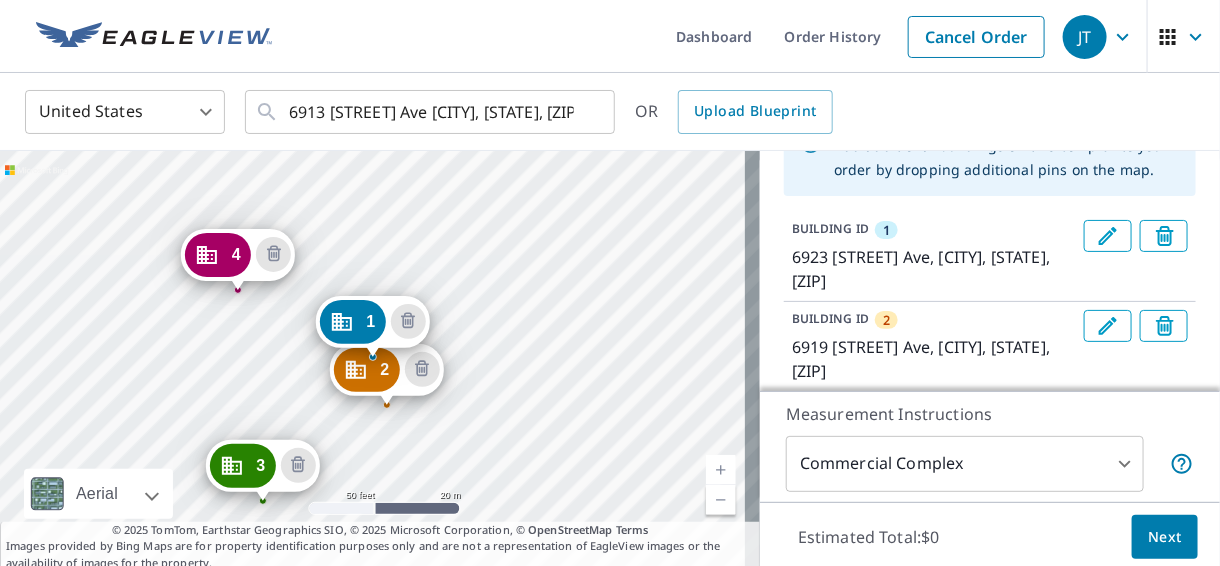 click on "4 6925 [STREET] Ave [CITY], [STATE] [ZIP]" at bounding box center [238, 260] 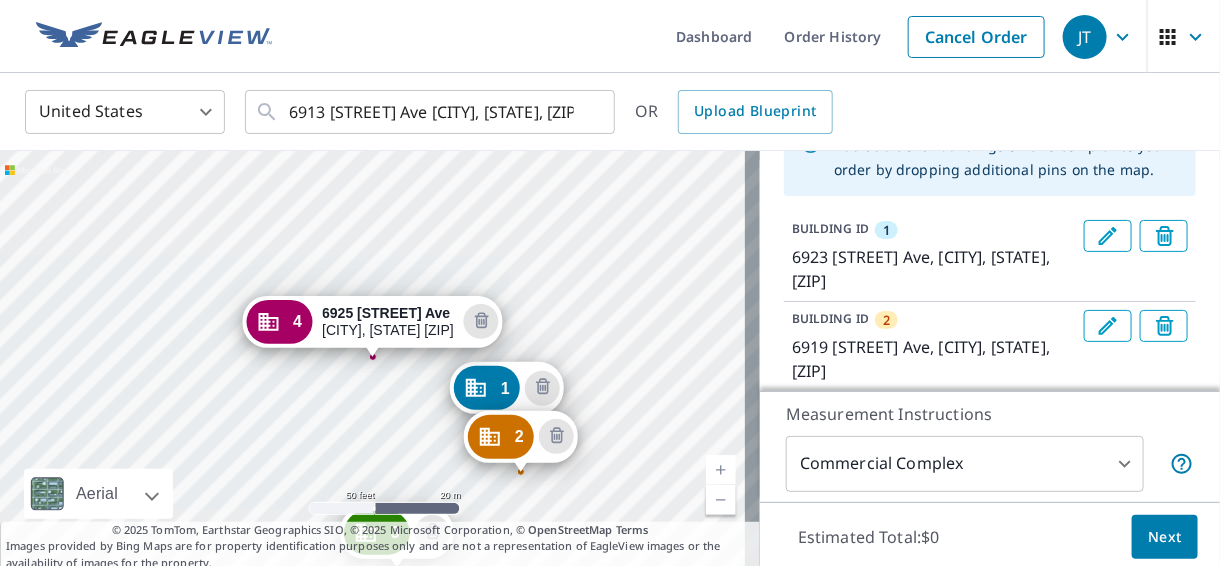 click on "4 6925 [STREET] Ave [CITY], [STATE] [ZIP]" at bounding box center (372, 327) 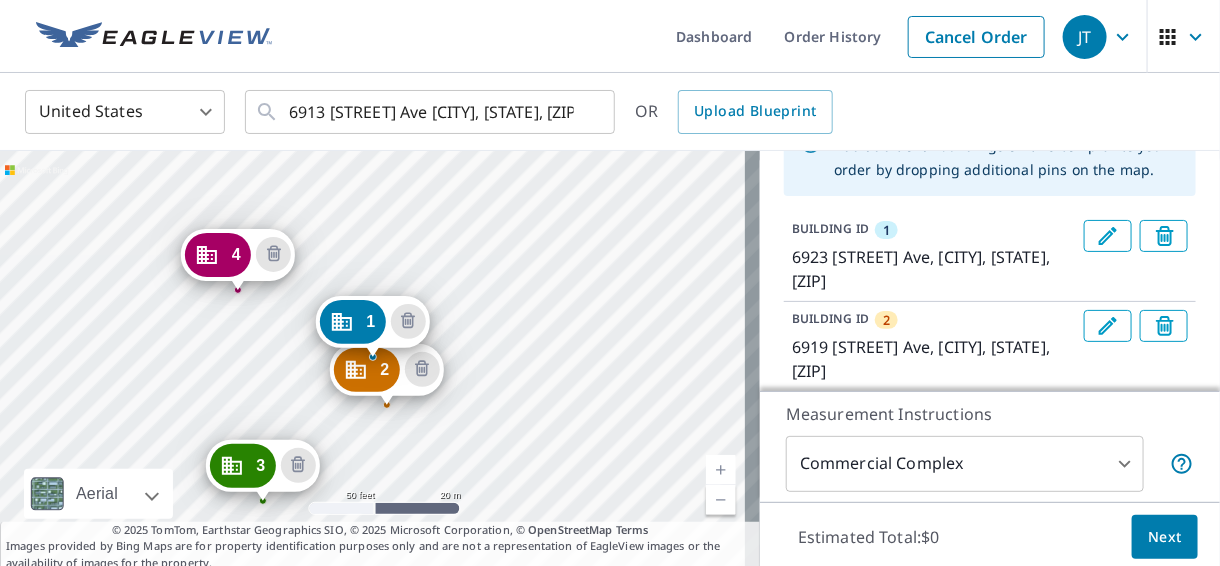 click on "2 6919 [STREET] Ave [CITY], [STATE] [ZIP] 3 6913 [STREET] Ave [CITY], [STATE] [ZIP] 4 6925 [STREET] Ave [CITY], [STATE] [ZIP] 1 6923 [STREET] Ave [CITY], [STATE] [ZIP]" at bounding box center (380, 361) 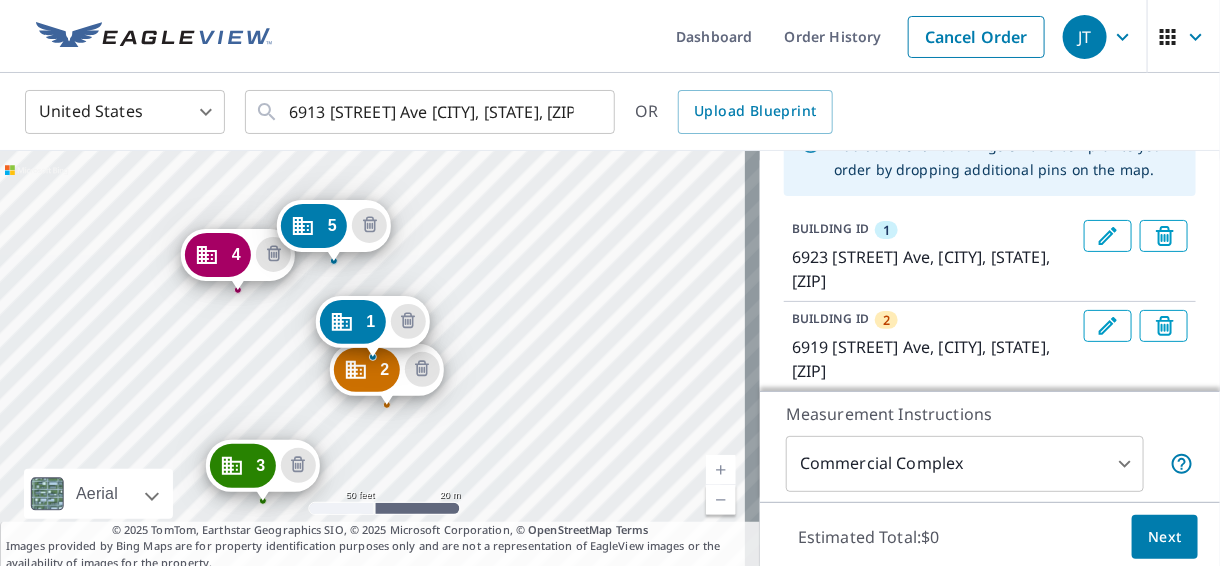 click on "4 6925 [STREET] Ave [CITY], [STATE] [ZIP]" at bounding box center (238, 260) 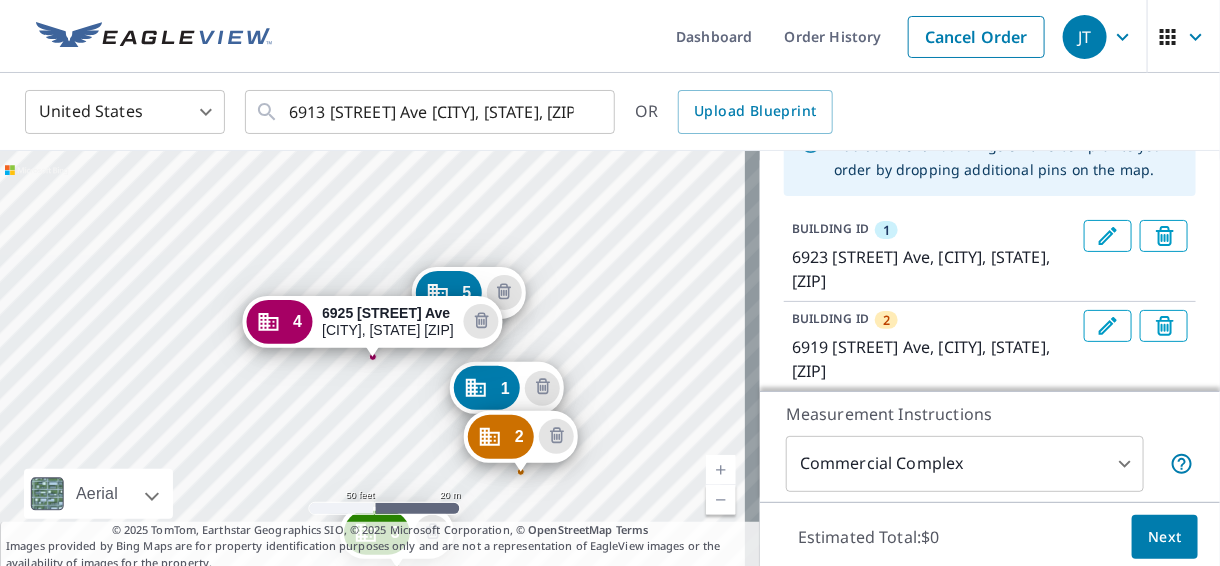 click at bounding box center (721, 500) 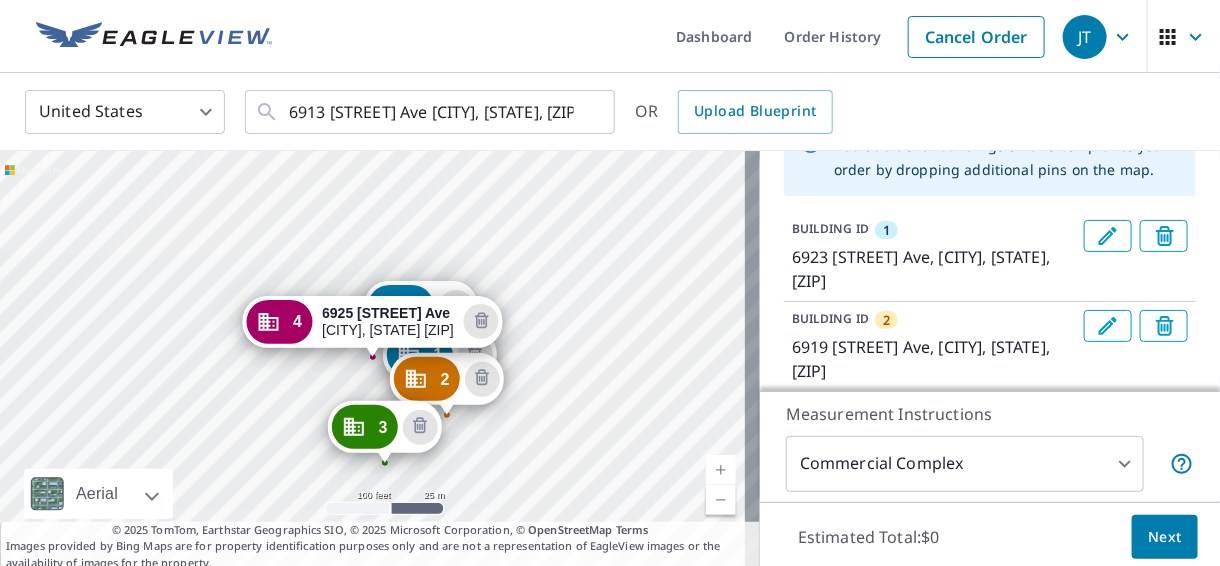click on "1 6923 [STREET] Ave [CITY], [STATE] [ZIP] 2 6919 [STREET] Ave [CITY], [STATE] [ZIP] 3 6913 [STREET] Ave [CITY], [STATE] [ZIP] 5 6943 [STREET] Ave [CITY], [STATE] [ZIP] 4 6925 [STREET] Ave [CITY], [STATE] [ZIP]" at bounding box center [380, 361] 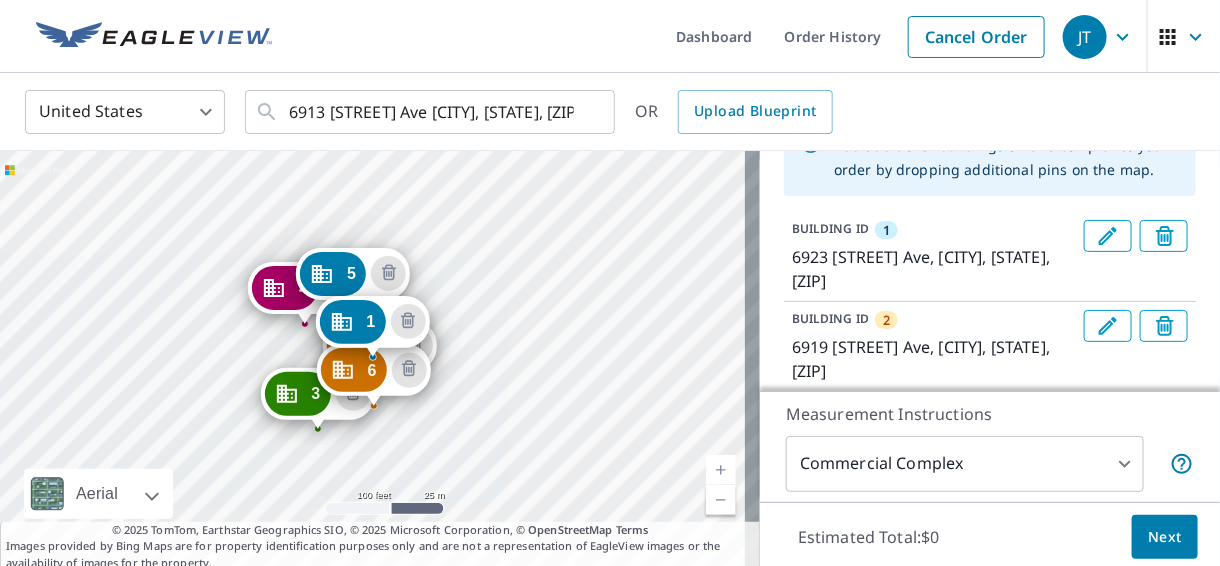click on "3 6913 [STREET] Ave [CITY], [STATE] [ZIP]" at bounding box center [317, 399] 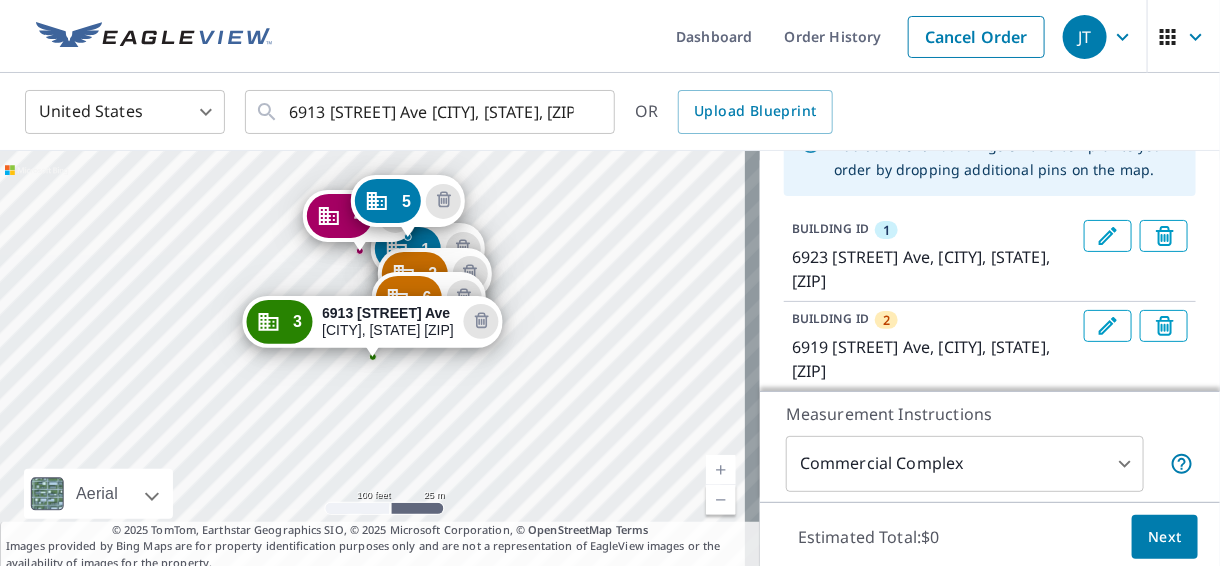 click at bounding box center [721, 470] 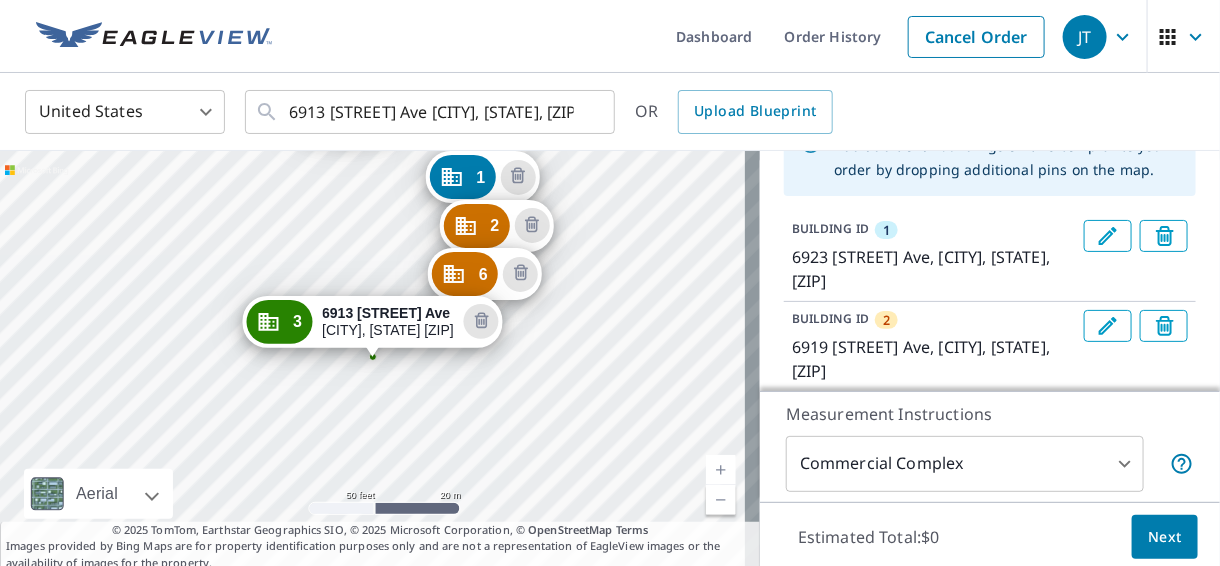 click on "1 6923 [STREET] Ave [CITY], [STATE] [ZIP] 2 6919 [STREET] Ave [CITY], [STATE] [ZIP] 4 6925 [STREET] Ave [CITY], [STATE] [ZIP] 5 6943 [STREET] Ave [CITY], [STATE] [ZIP] 6 6919 [STREET] Ave [CITY], [STATE] [ZIP] 3 6913 [STREET] Ave [CITY], [STATE] [ZIP]" at bounding box center (380, 361) 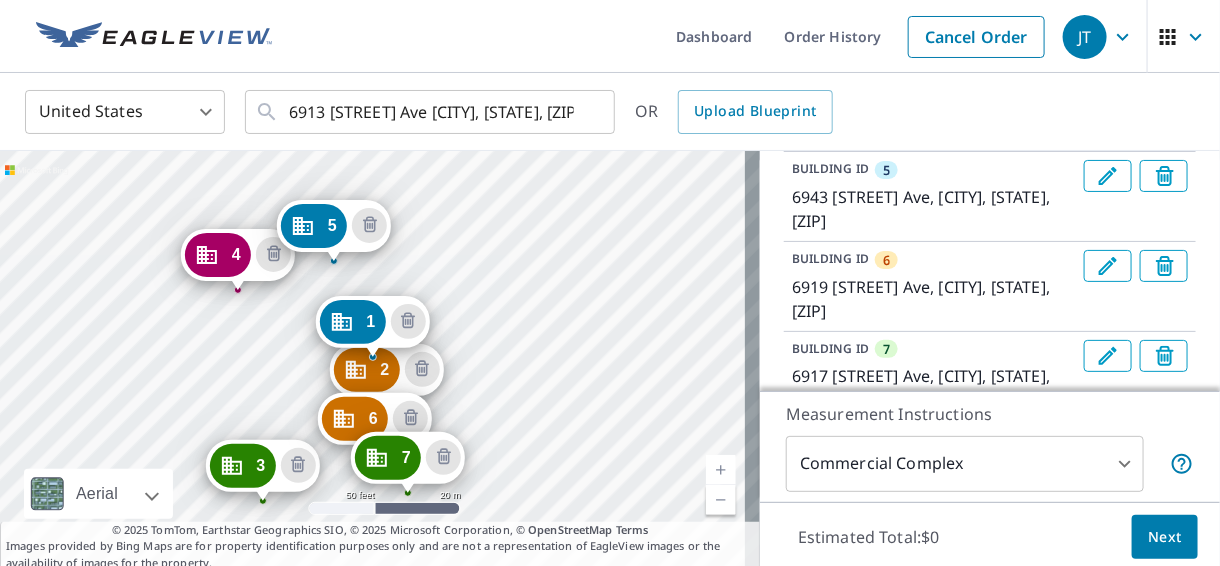 scroll, scrollTop: 772, scrollLeft: 0, axis: vertical 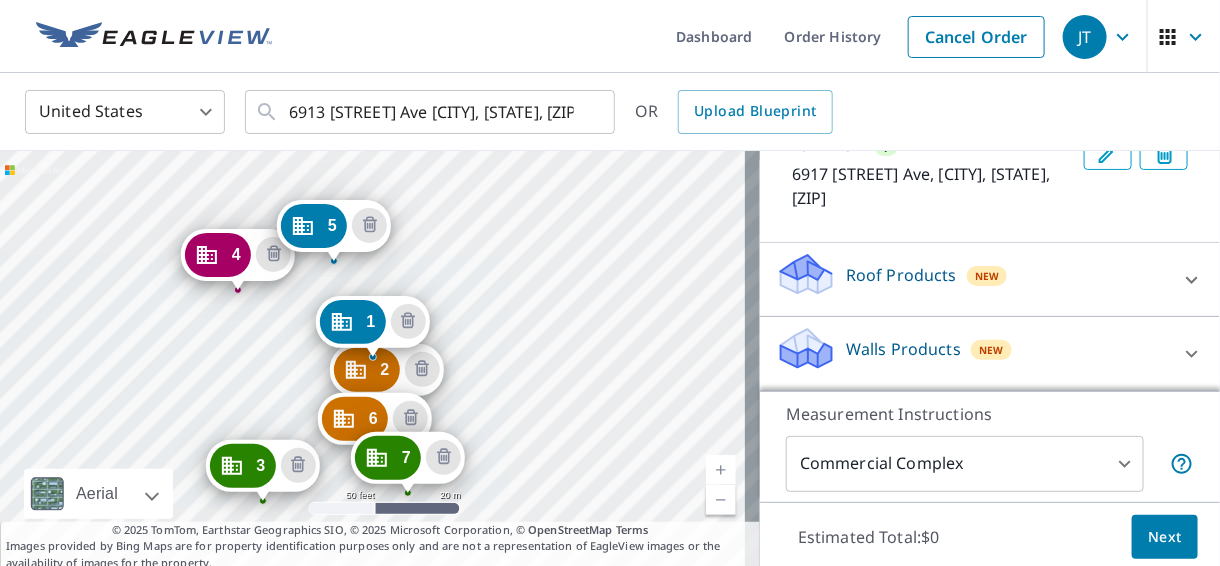 click 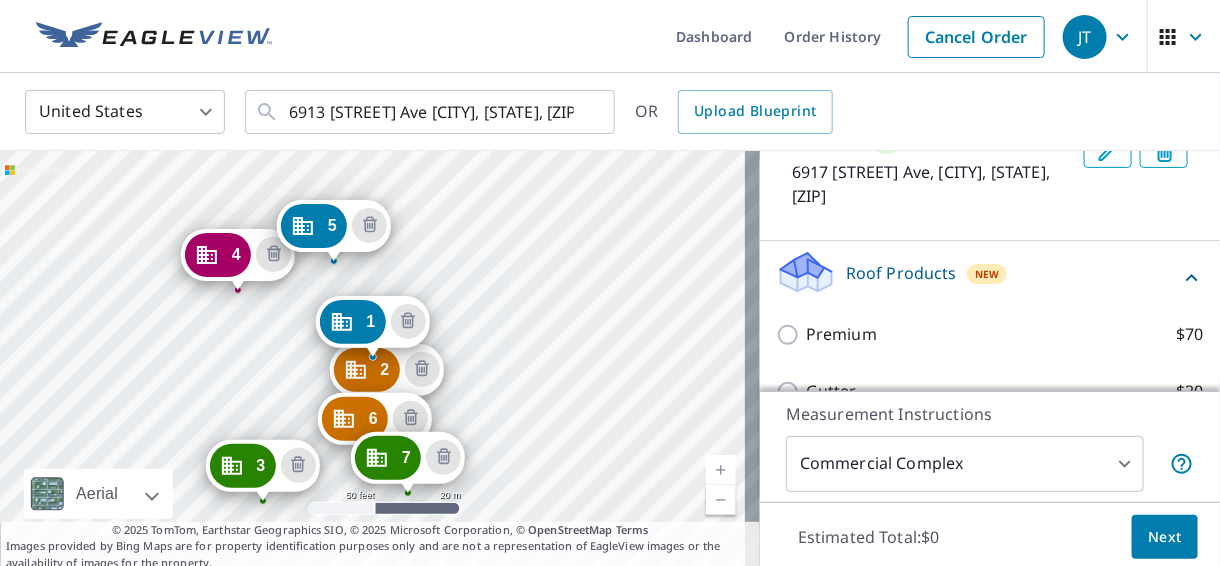 scroll, scrollTop: 872, scrollLeft: 0, axis: vertical 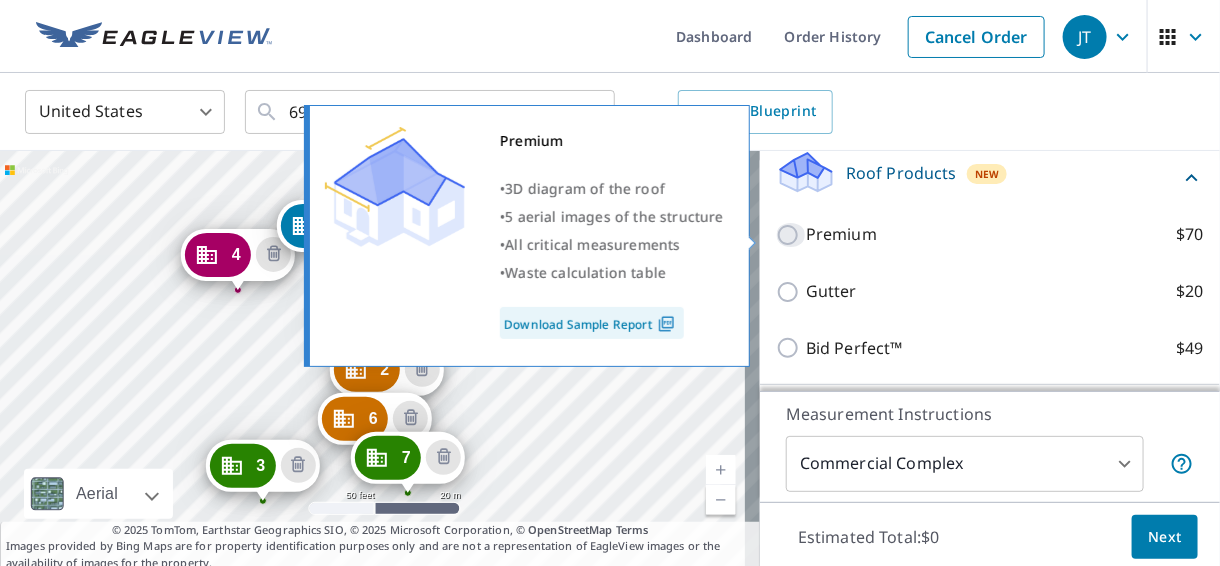 click on "Premium $70" at bounding box center (791, 235) 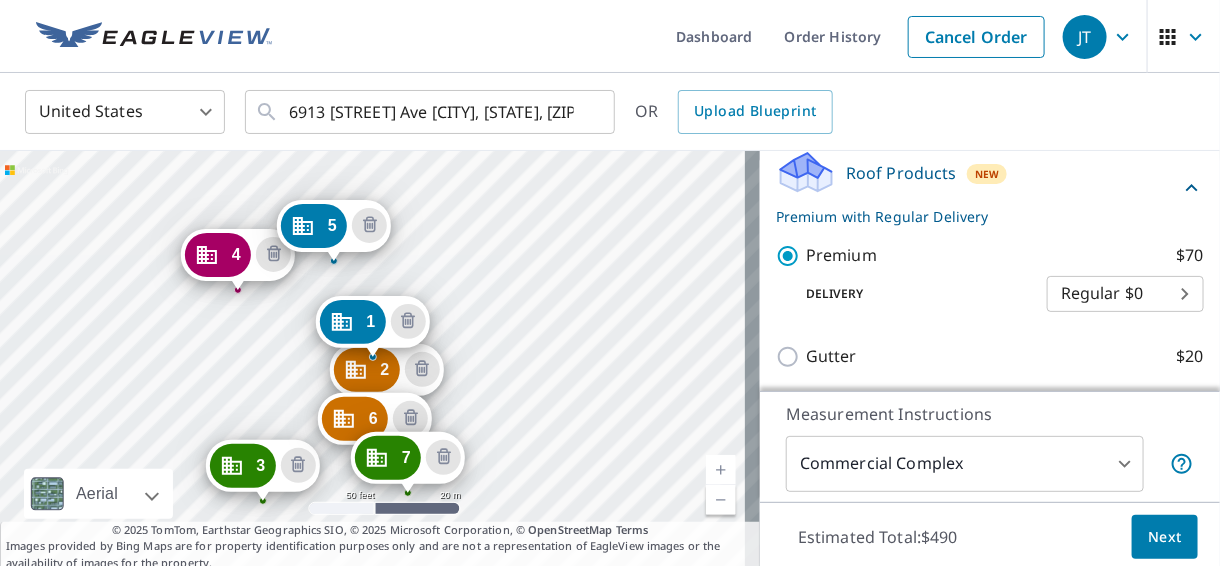 click on "Next" at bounding box center (1165, 537) 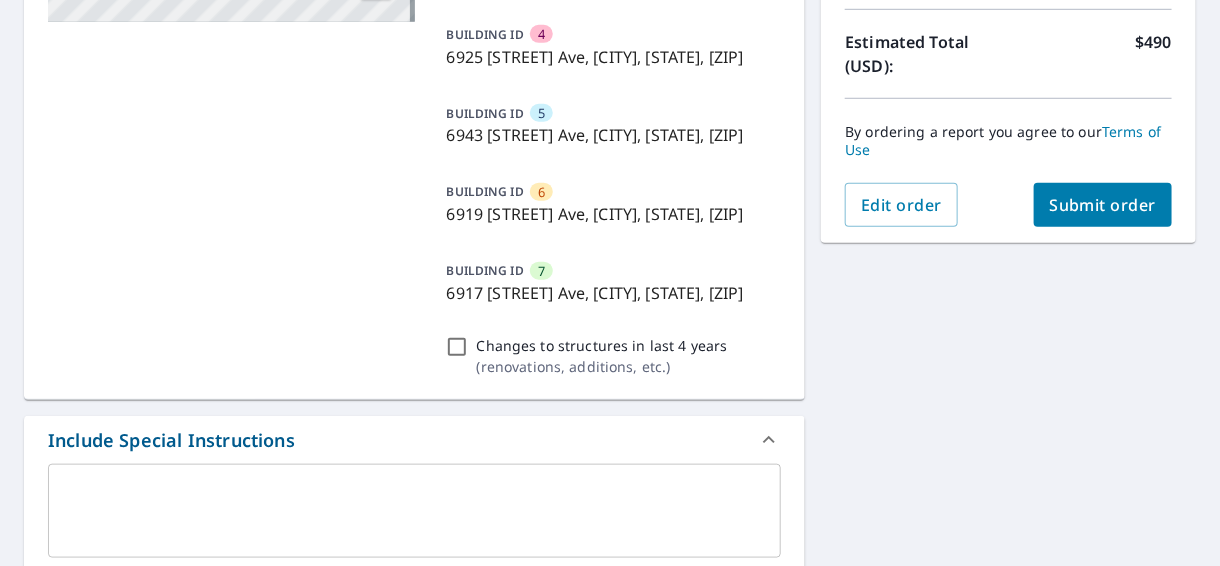 scroll, scrollTop: 990, scrollLeft: 0, axis: vertical 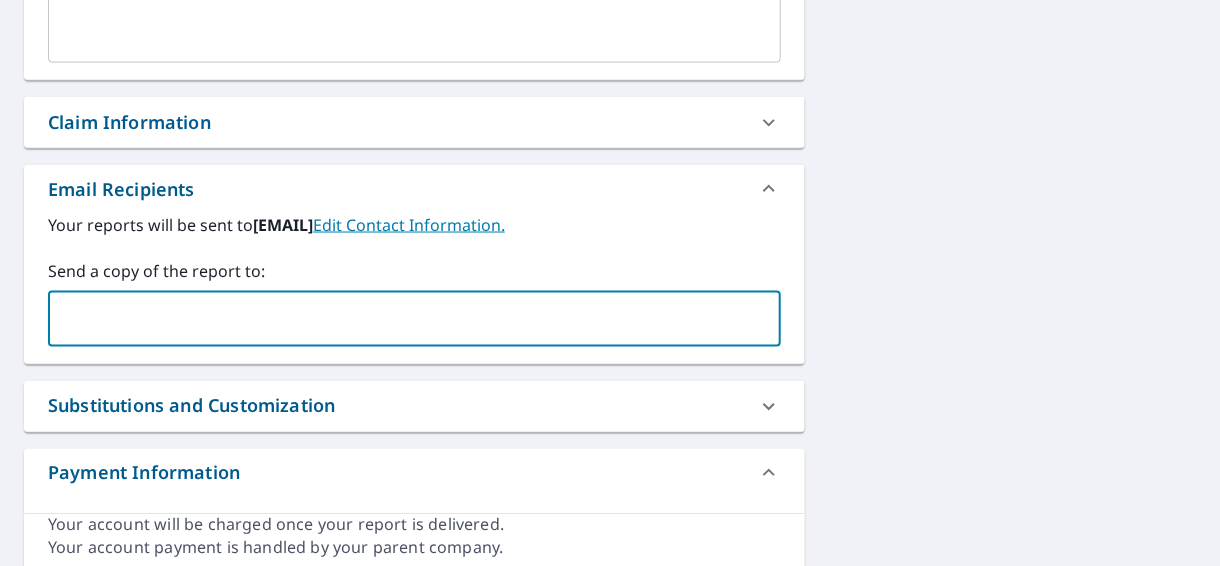click at bounding box center [399, 319] 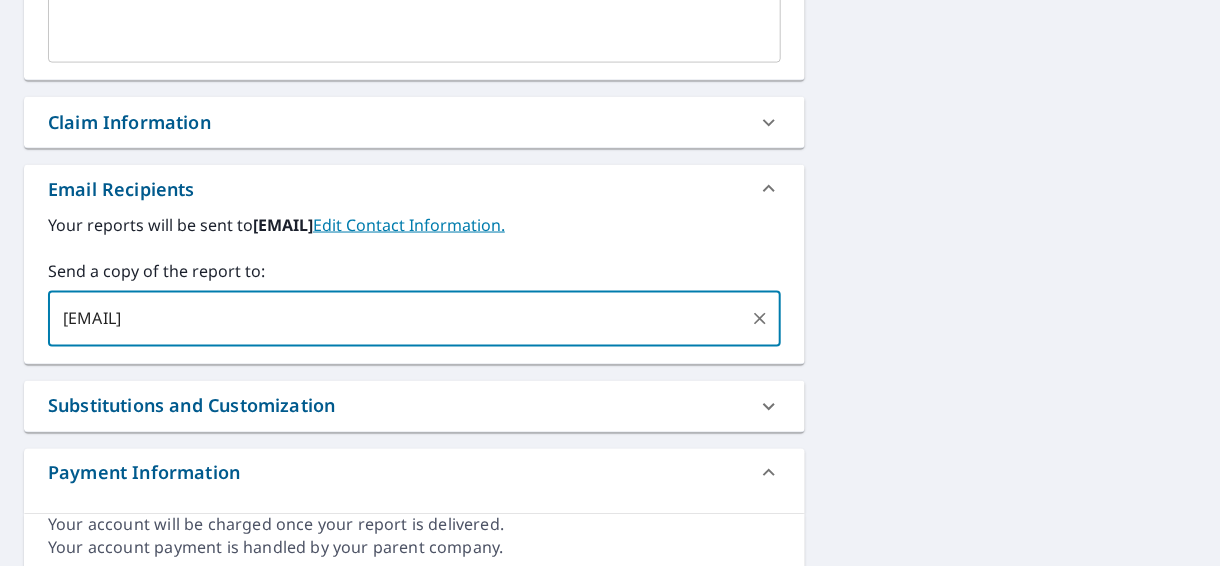 type on "[EMAIL]" 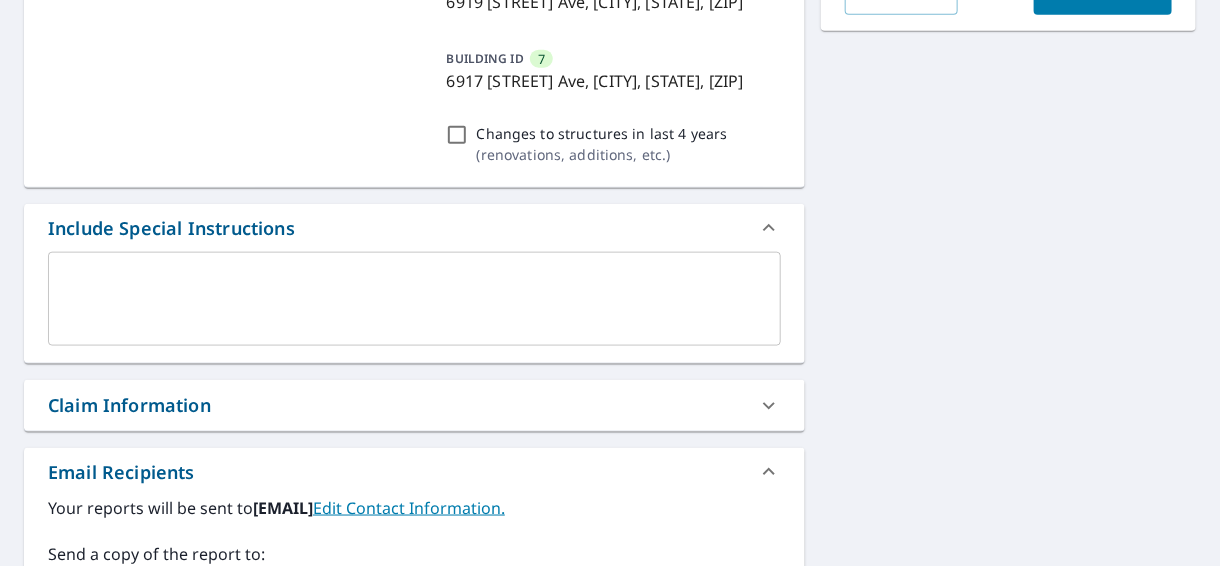 scroll, scrollTop: 371, scrollLeft: 0, axis: vertical 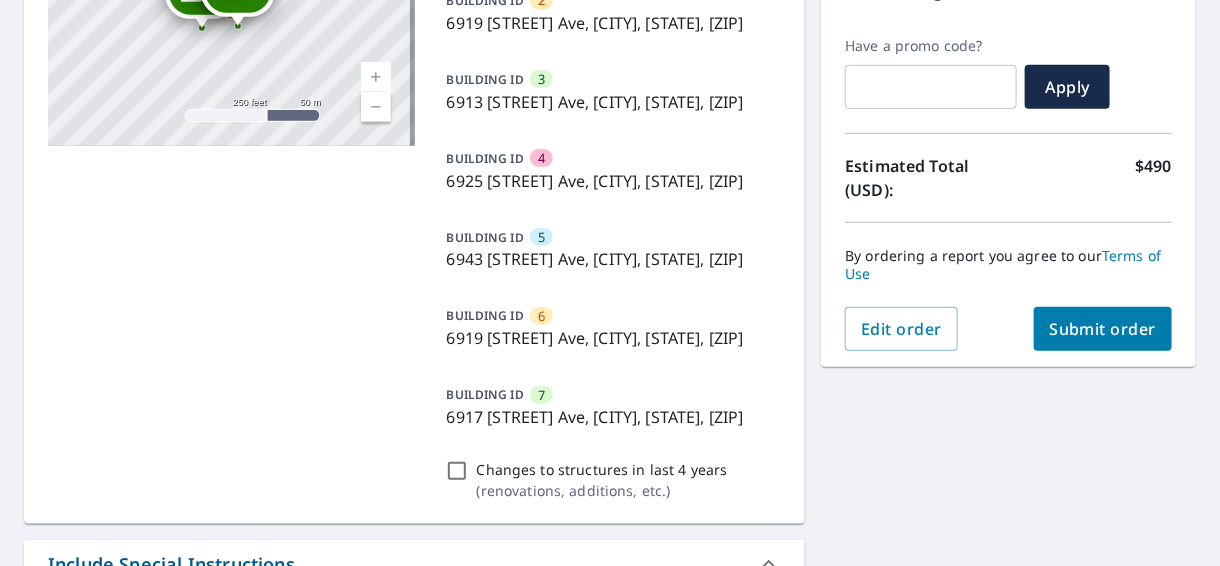 click on "Submit order" at bounding box center [1103, 329] 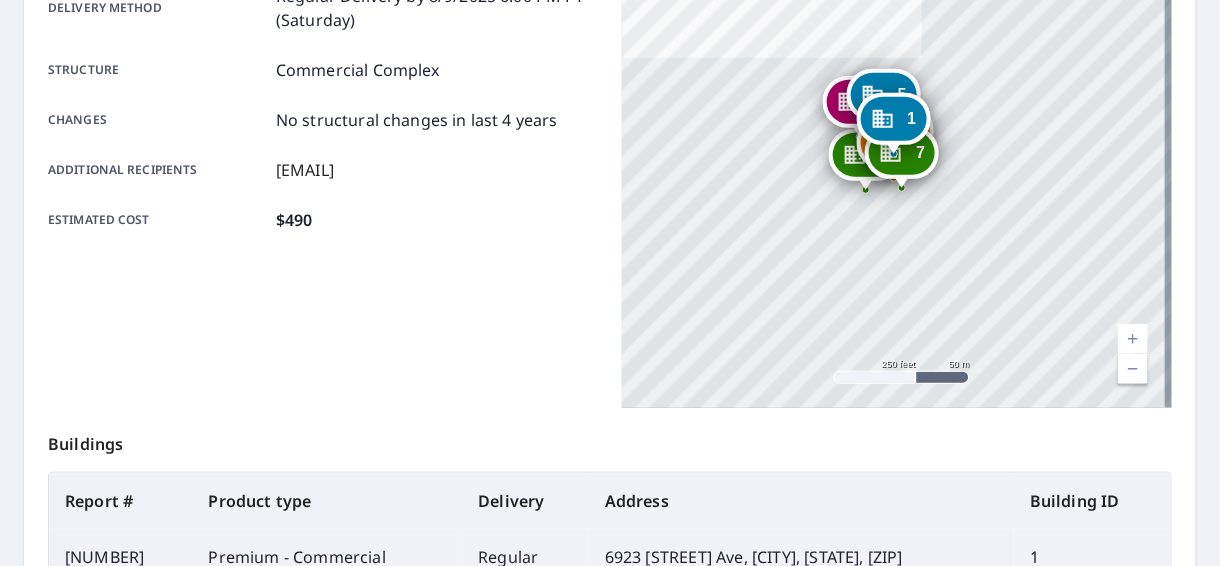 scroll, scrollTop: 866, scrollLeft: 0, axis: vertical 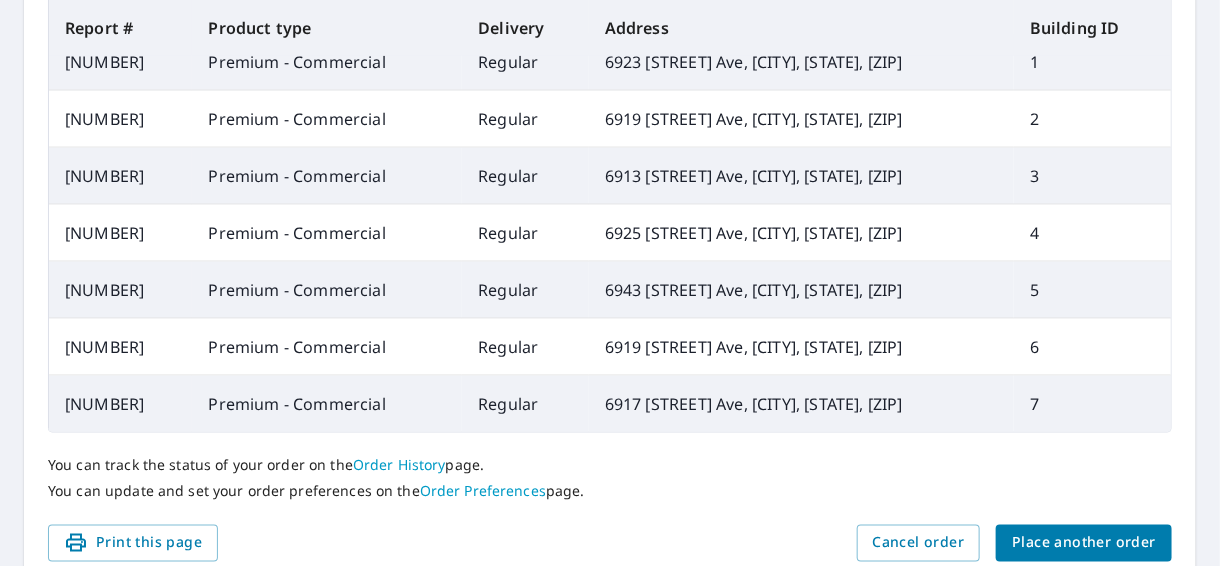 click on "Place another order" at bounding box center (1084, 543) 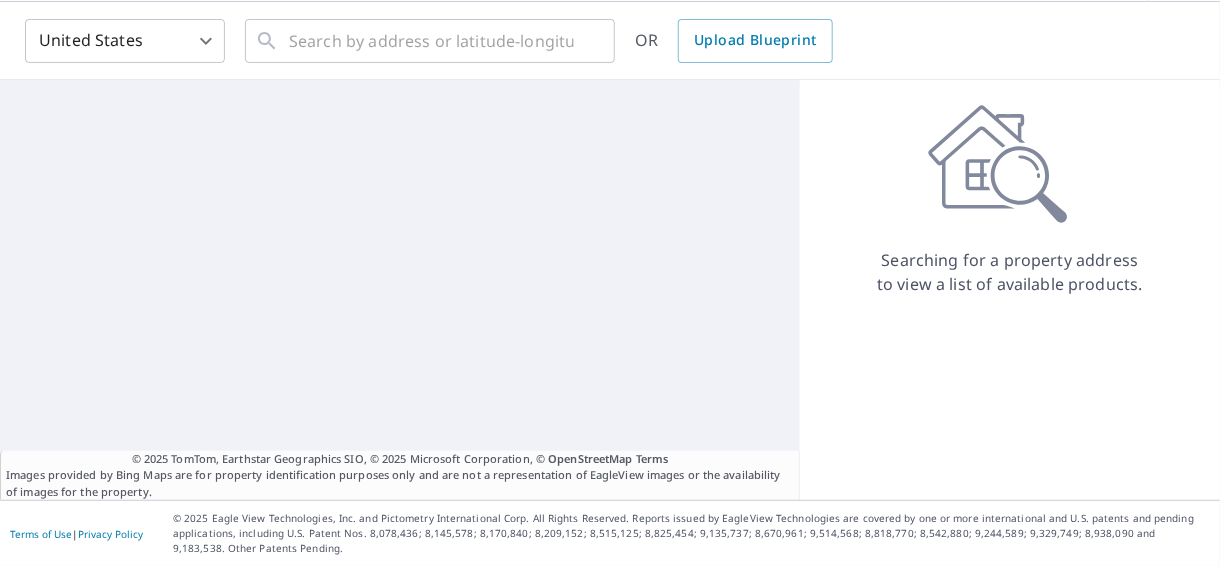 scroll, scrollTop: 70, scrollLeft: 0, axis: vertical 